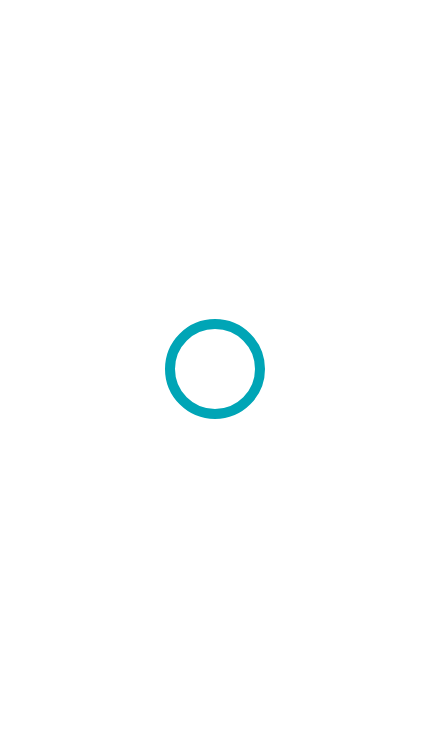 scroll, scrollTop: 0, scrollLeft: 0, axis: both 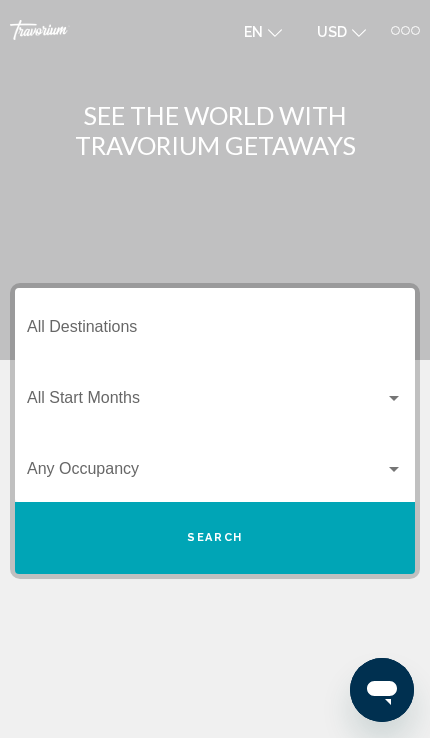 click at bounding box center (405, 30) 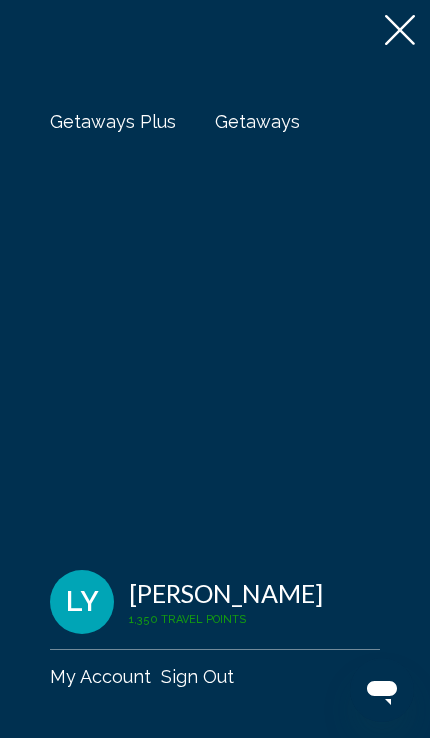 scroll, scrollTop: 217, scrollLeft: 0, axis: vertical 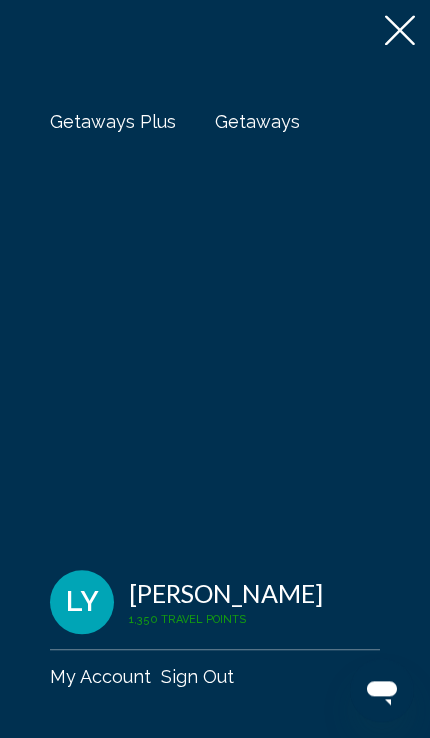 click on "Getaways" at bounding box center [257, 121] 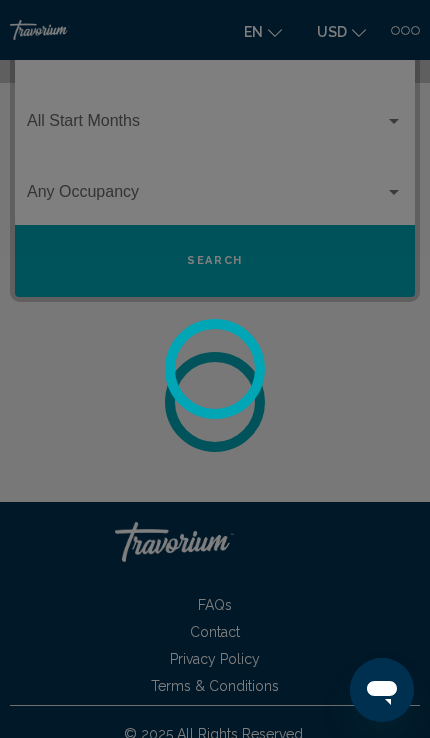 scroll, scrollTop: 0, scrollLeft: 0, axis: both 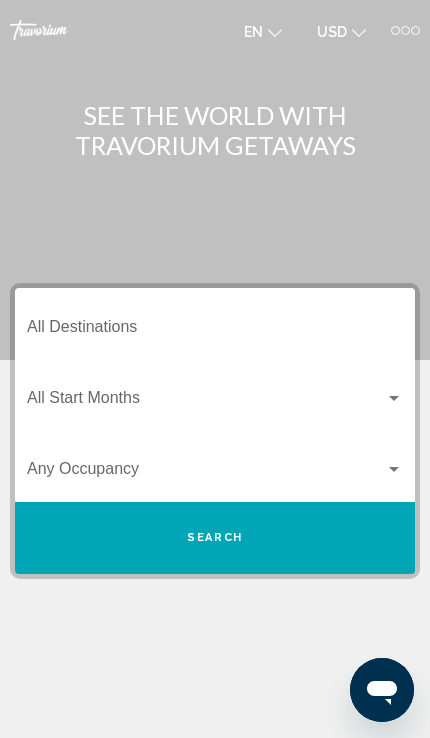 click on "Destination All Destinations" at bounding box center [215, 331] 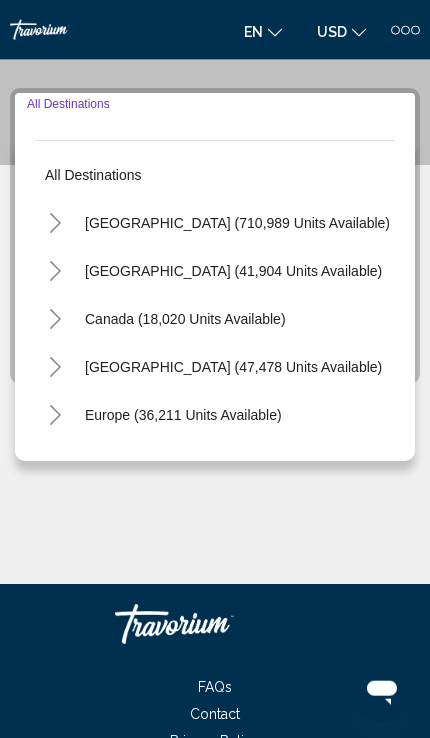 scroll, scrollTop: 218, scrollLeft: 0, axis: vertical 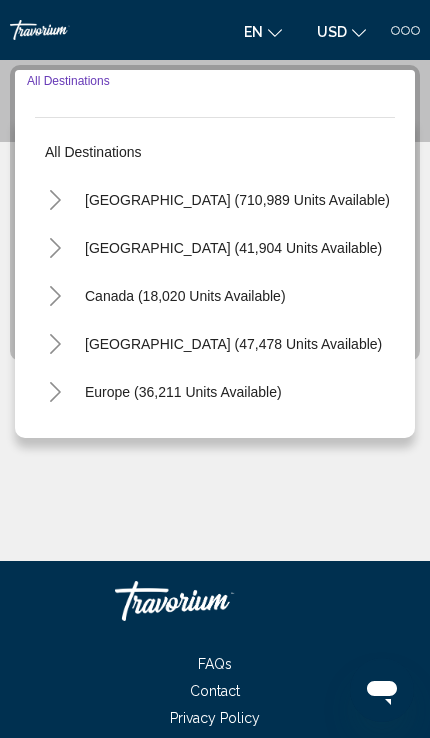 click on "[GEOGRAPHIC_DATA] (710,989 units available)" at bounding box center [233, 248] 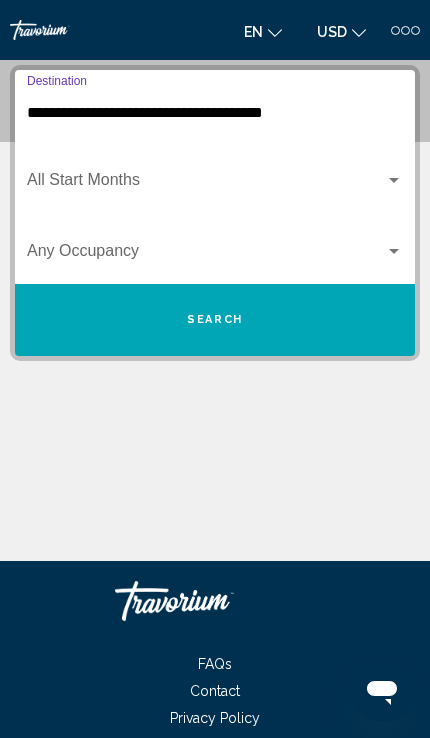 click on "**********" at bounding box center (215, 113) 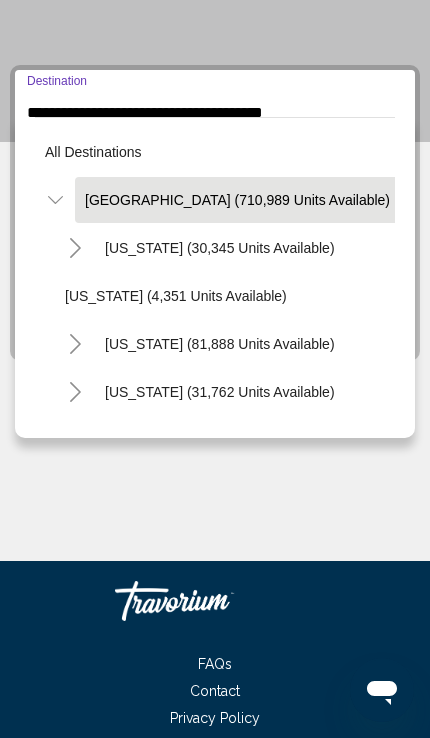 scroll, scrollTop: 0, scrollLeft: 0, axis: both 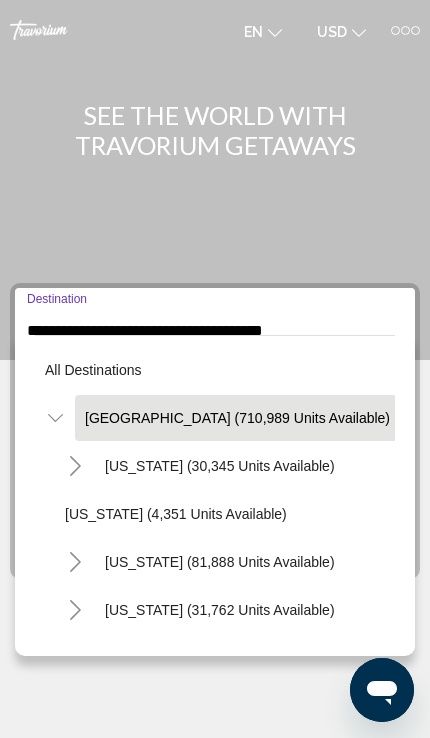 click on "**********" at bounding box center [215, 531] 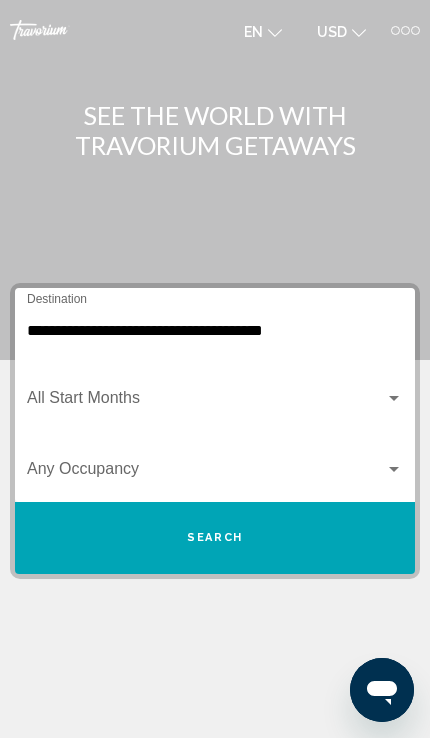 click on "**********" at bounding box center [215, 531] 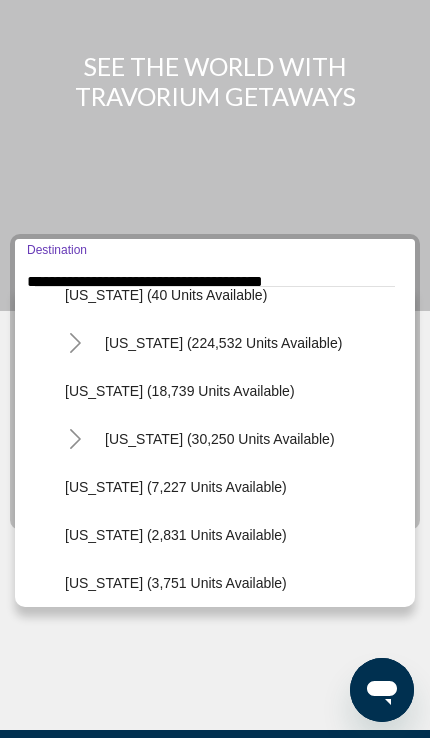 scroll, scrollTop: 363, scrollLeft: 0, axis: vertical 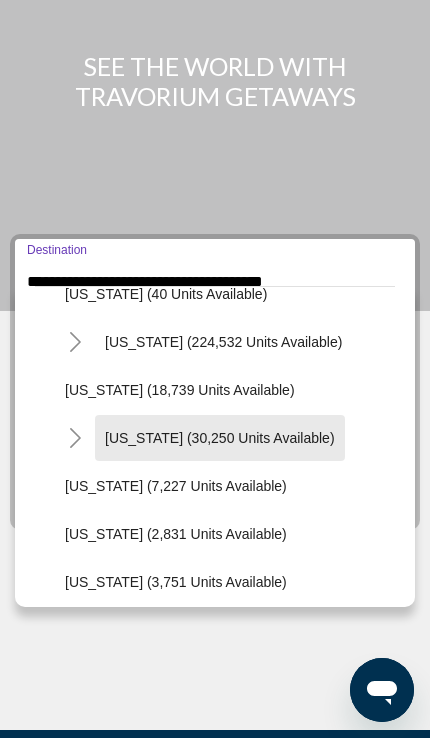 click on "[US_STATE] (30,250 units available)" 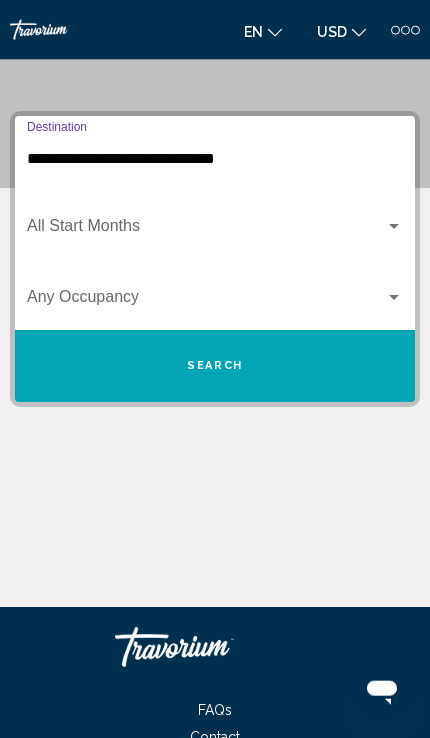 scroll, scrollTop: 218, scrollLeft: 0, axis: vertical 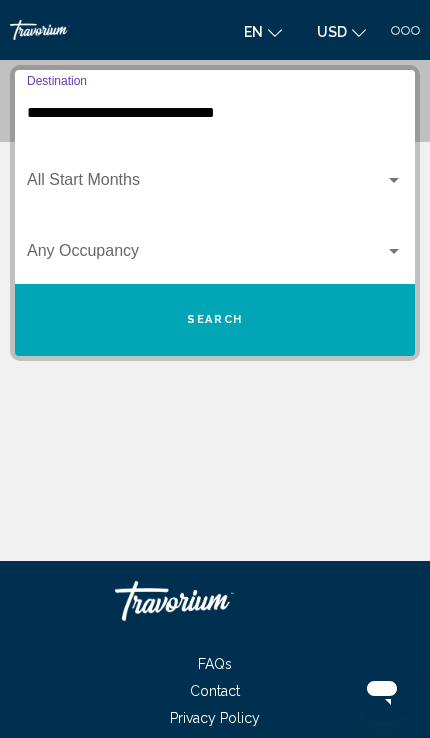 click on "Search" at bounding box center (215, 320) 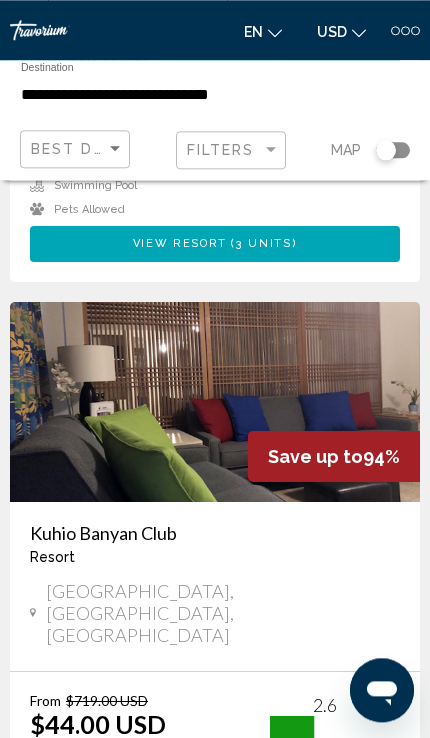 scroll, scrollTop: 1247, scrollLeft: 0, axis: vertical 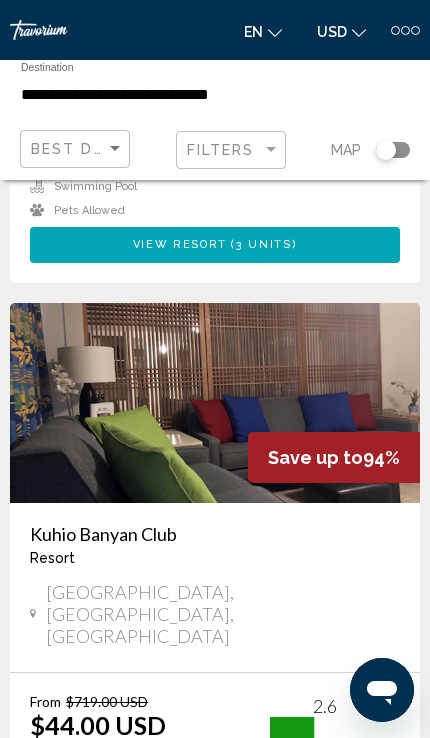 click on "**********" 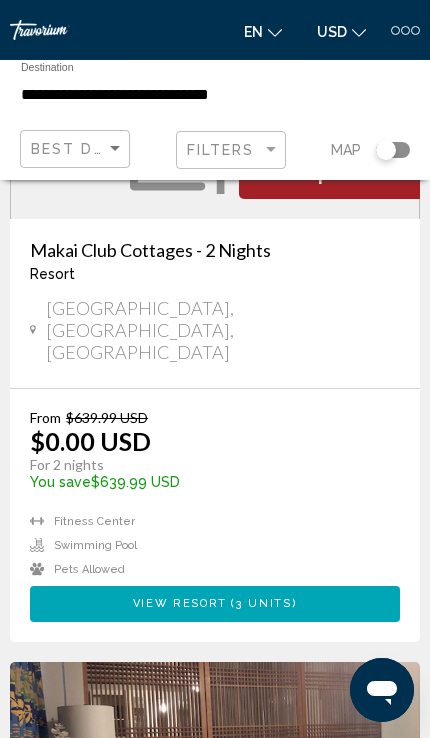 scroll, scrollTop: 890, scrollLeft: 0, axis: vertical 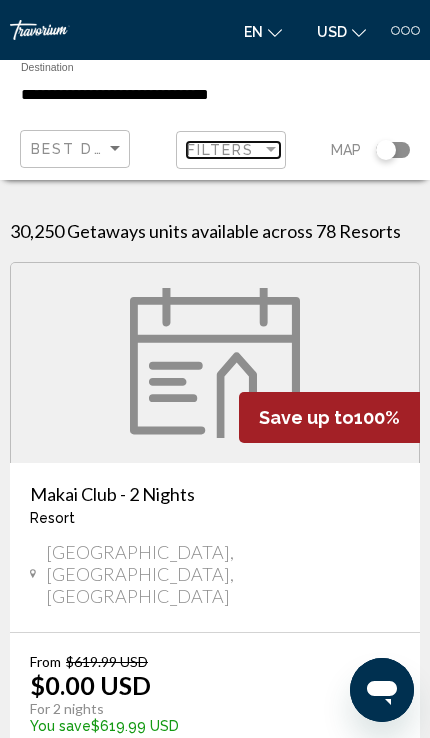 click on "Filters" at bounding box center [224, 150] 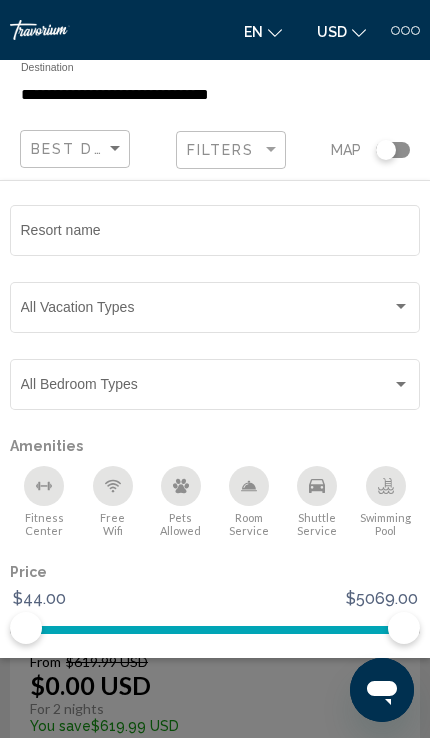 click at bounding box center (415, 30) 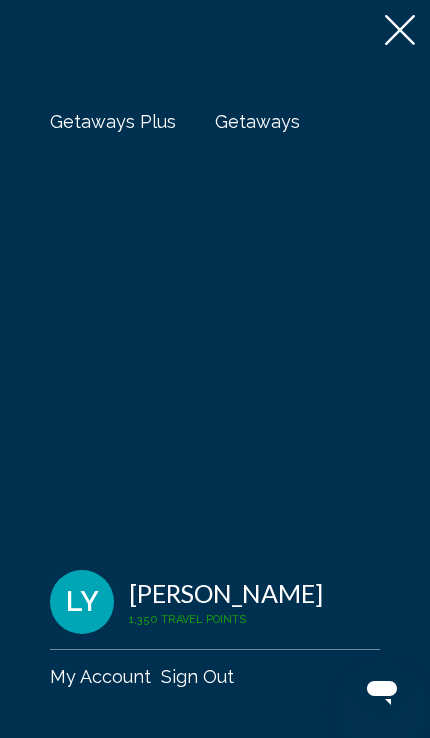 click on "Getaways" at bounding box center (257, 121) 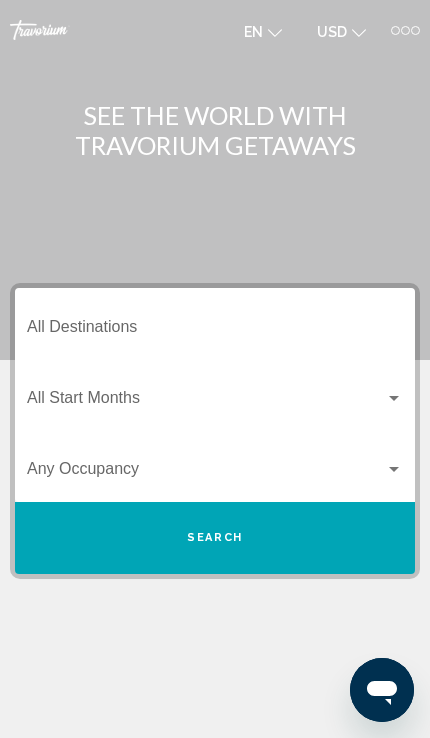click on "Destination All Destinations" at bounding box center [215, 331] 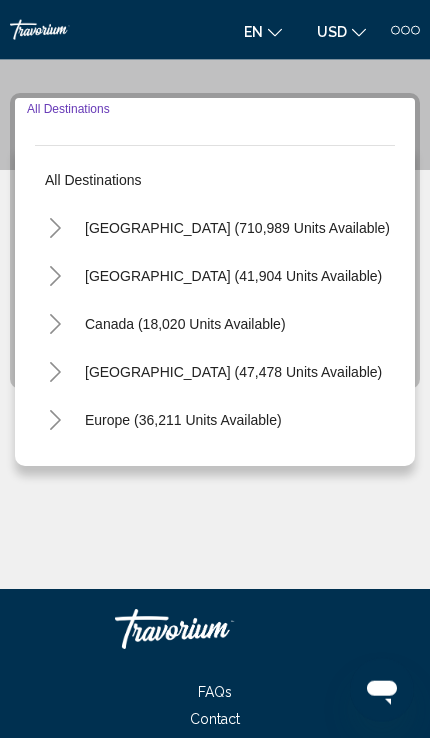 scroll, scrollTop: 218, scrollLeft: 0, axis: vertical 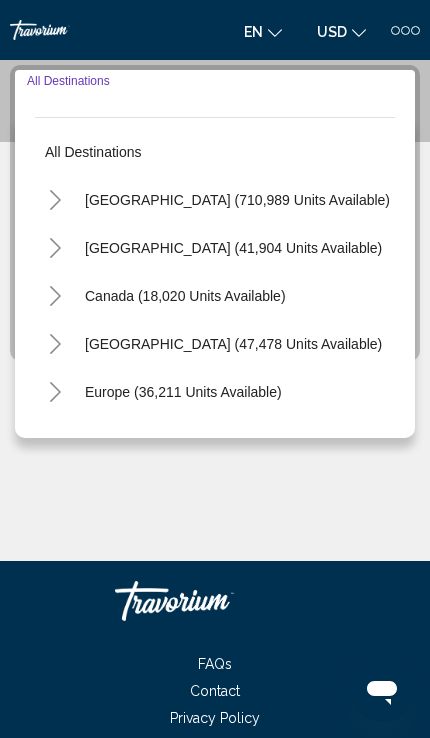 click on "[GEOGRAPHIC_DATA] (710,989 units available)" at bounding box center [233, 248] 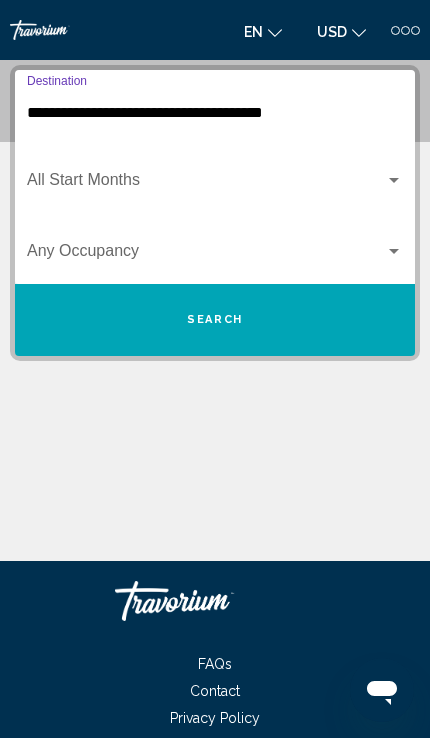 click on "**********" at bounding box center (215, 113) 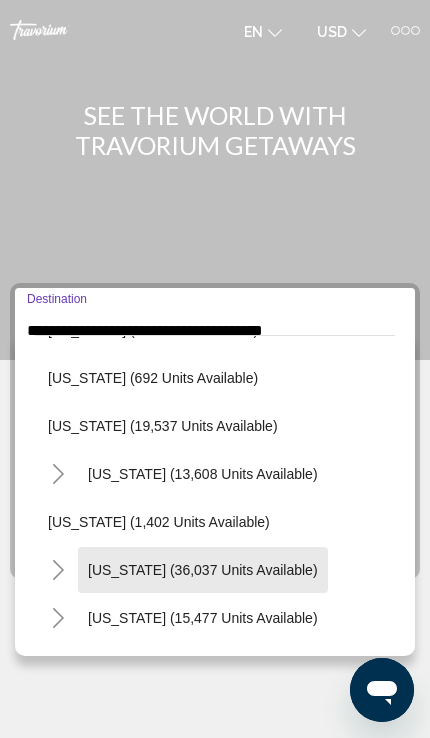 scroll, scrollTop: 1501, scrollLeft: 21, axis: both 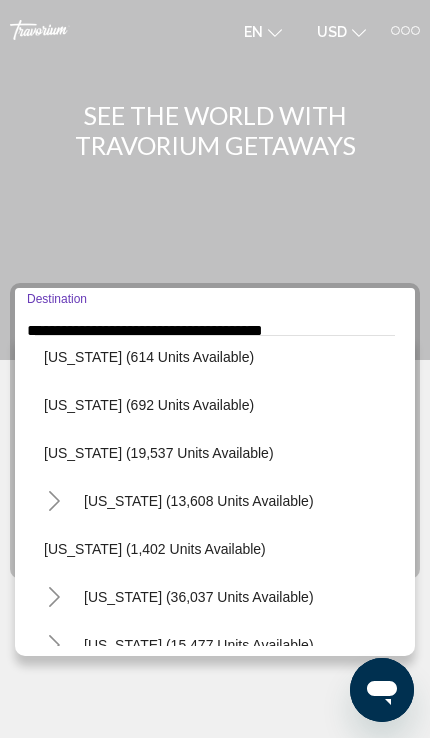 click on "[US_STATE] (13,608 units available)" 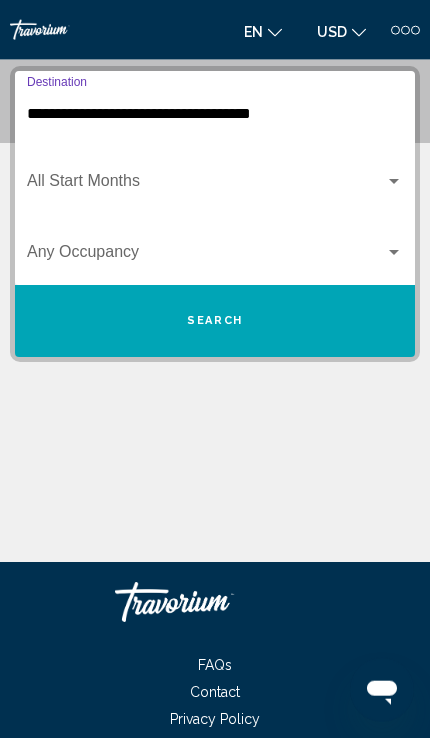 scroll, scrollTop: 218, scrollLeft: 0, axis: vertical 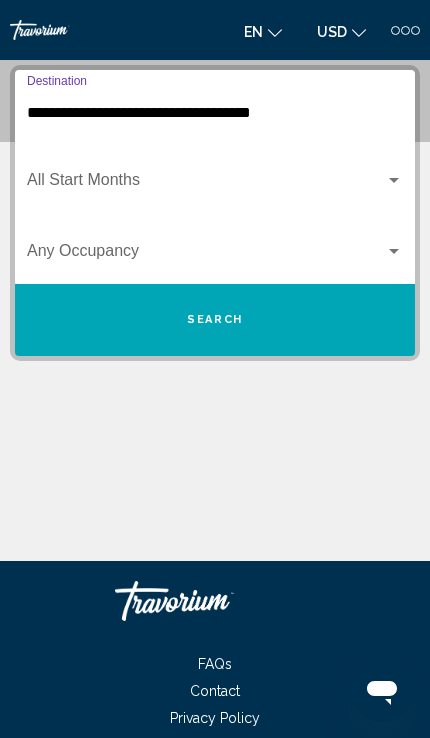 click on "Search" at bounding box center [215, 320] 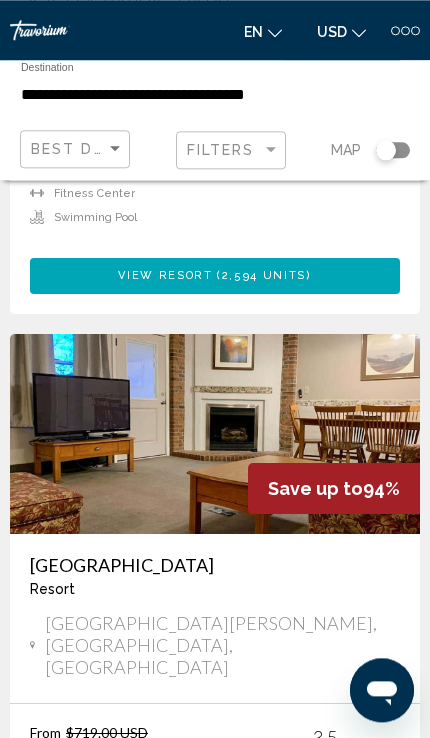 scroll, scrollTop: 1233, scrollLeft: 0, axis: vertical 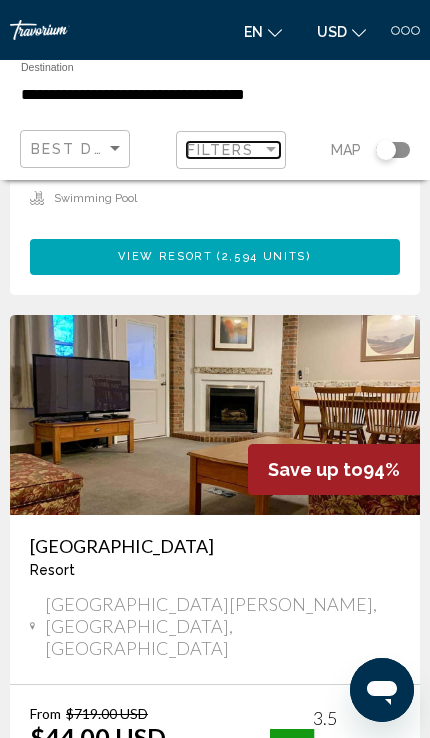 click at bounding box center (271, 150) 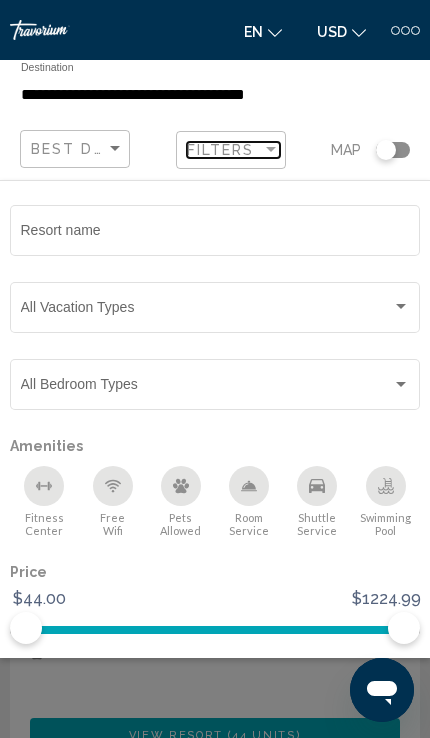scroll, scrollTop: 1398, scrollLeft: 0, axis: vertical 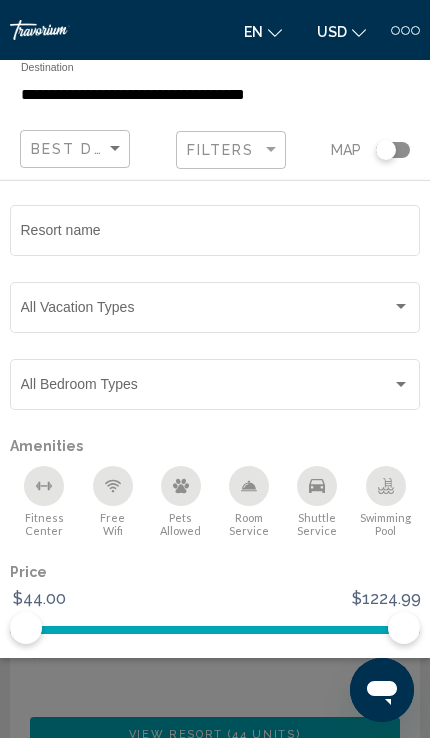 click on "Vacation Types All Vacation Types" 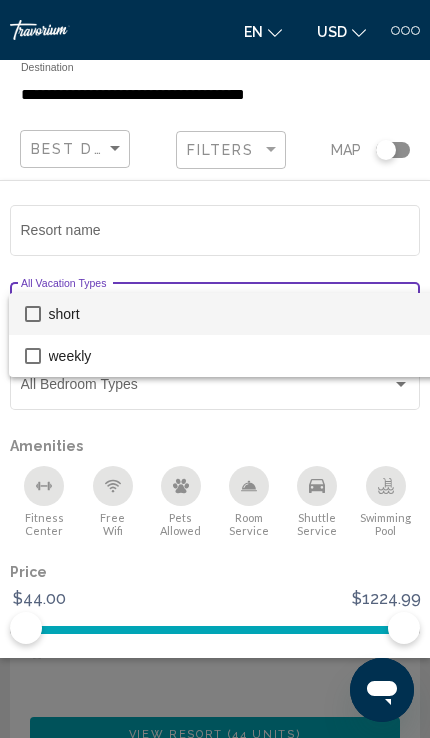 click at bounding box center [215, 369] 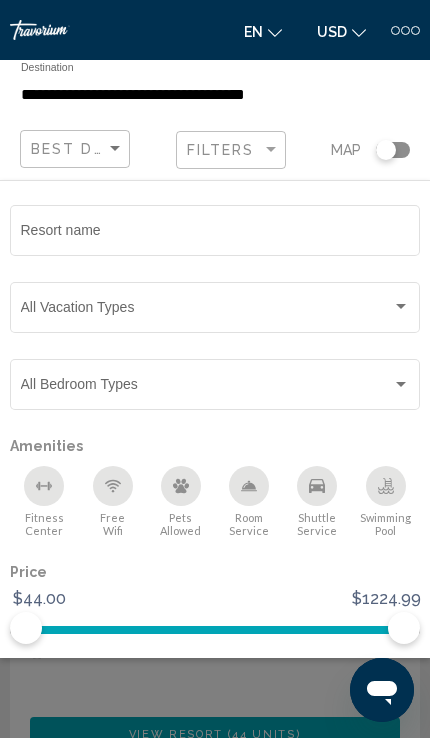 click 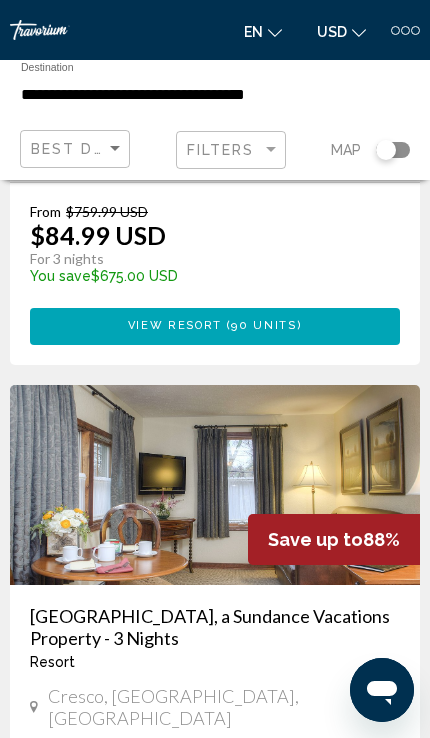 scroll, scrollTop: 6978, scrollLeft: 0, axis: vertical 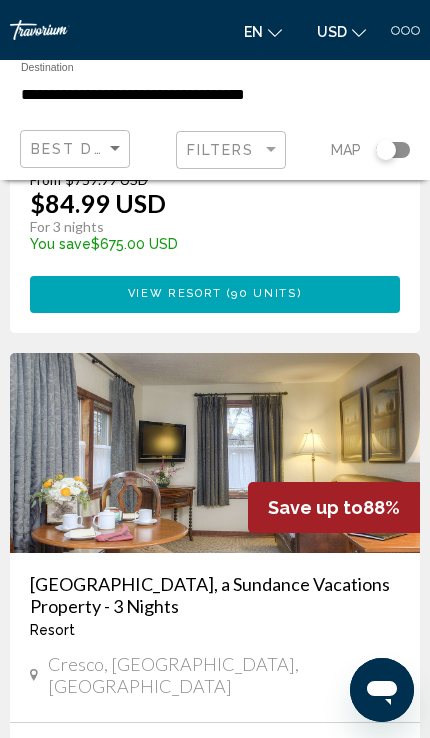 click on "page  2" at bounding box center [145, 1015] 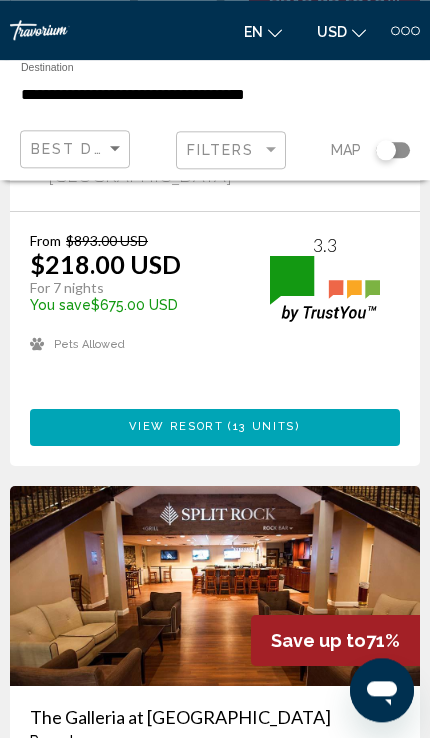scroll, scrollTop: 6763, scrollLeft: 0, axis: vertical 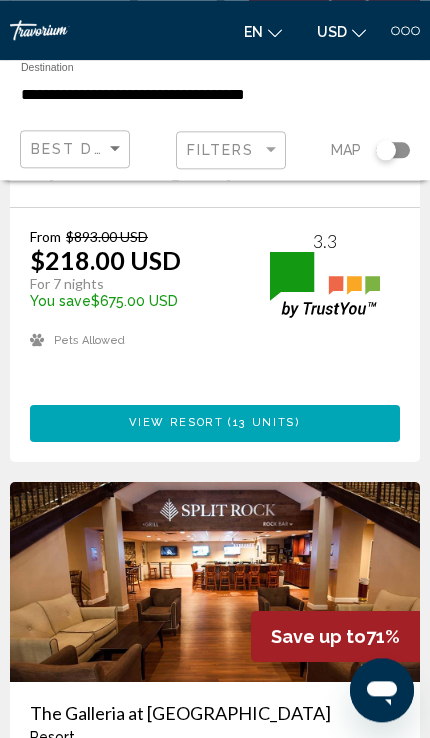click on "3" at bounding box center (215, 1145) 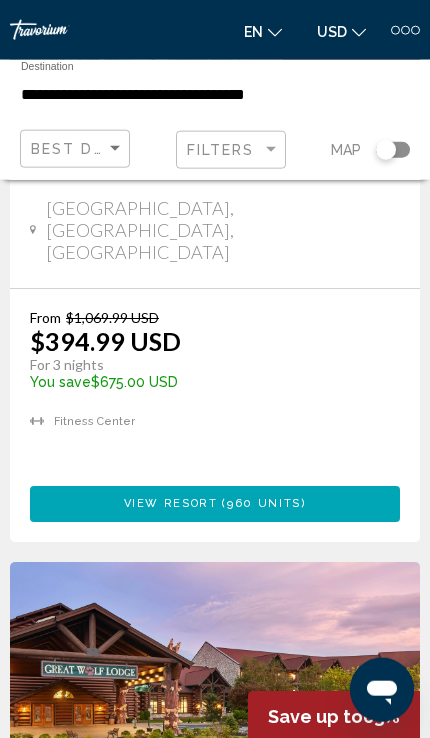 scroll, scrollTop: 5534, scrollLeft: 0, axis: vertical 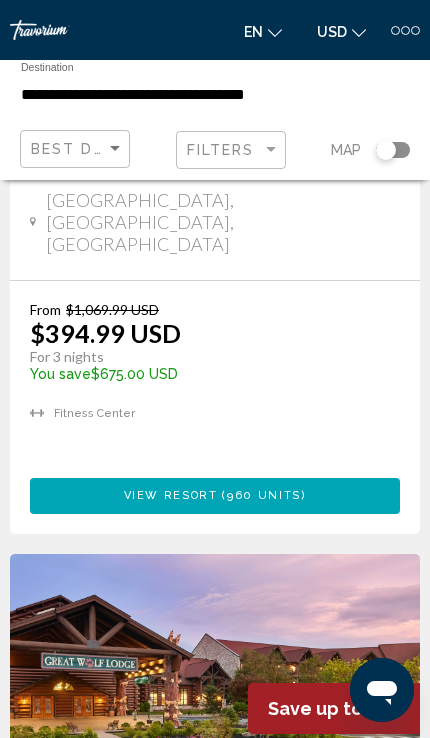 click on "From $1,069.99 USD $394.99 USD For 3 nights You save  $675.00 USD   temp  View Resort    ( 88 units )" at bounding box center [215, 1014] 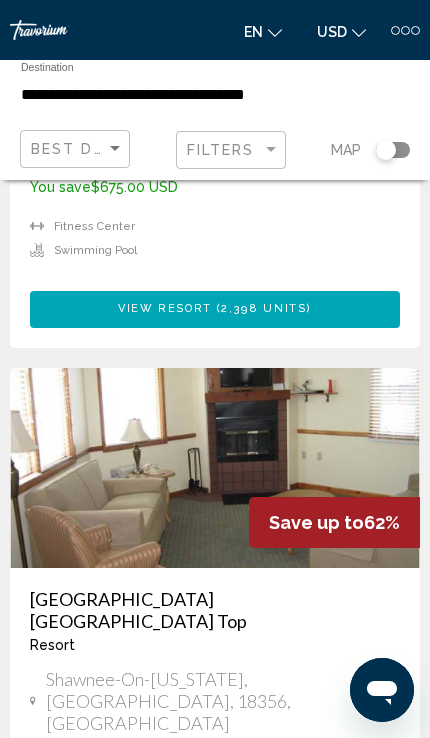 scroll, scrollTop: 6950, scrollLeft: 0, axis: vertical 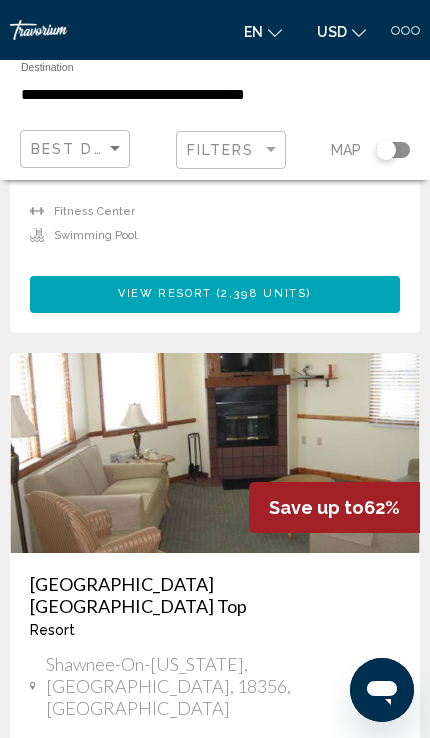 click on "page  4" at bounding box center (285, 1037) 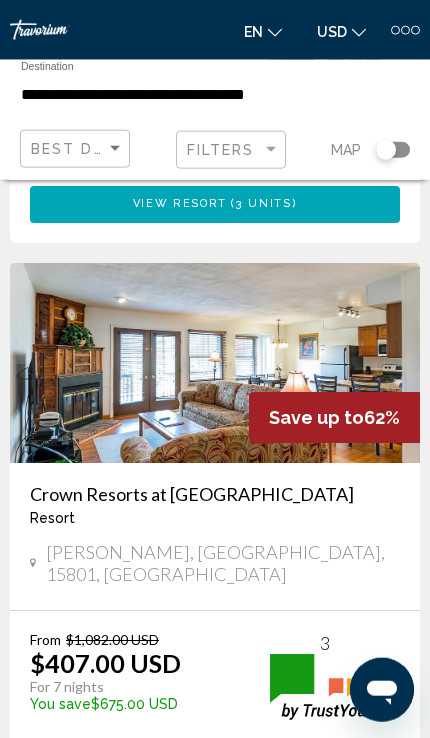 scroll, scrollTop: 2749, scrollLeft: 0, axis: vertical 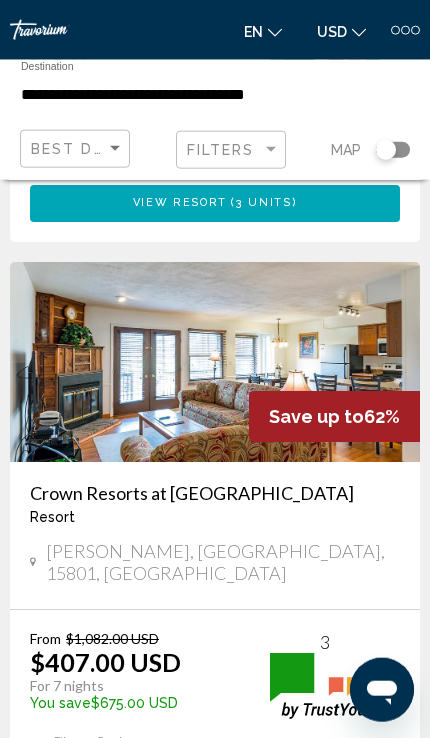 click at bounding box center [215, 983] 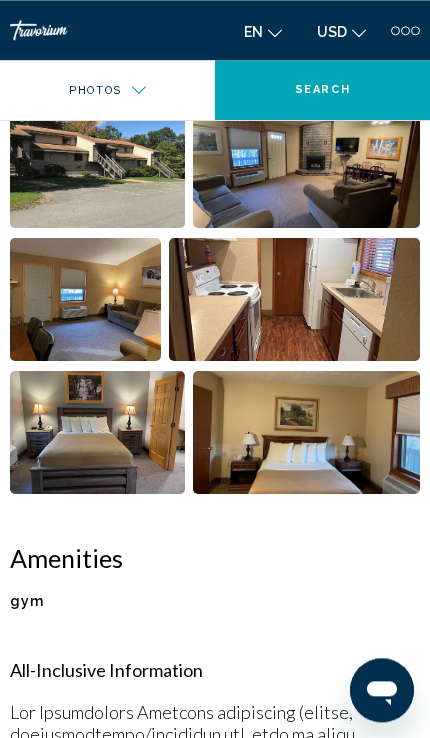 scroll, scrollTop: 912, scrollLeft: 0, axis: vertical 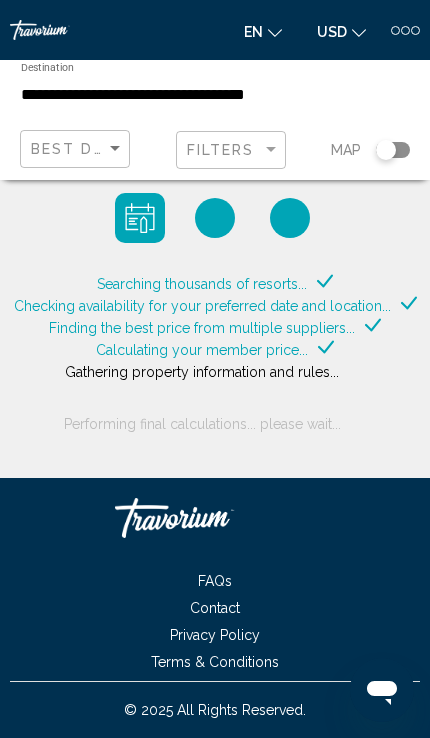 click at bounding box center [405, 30] 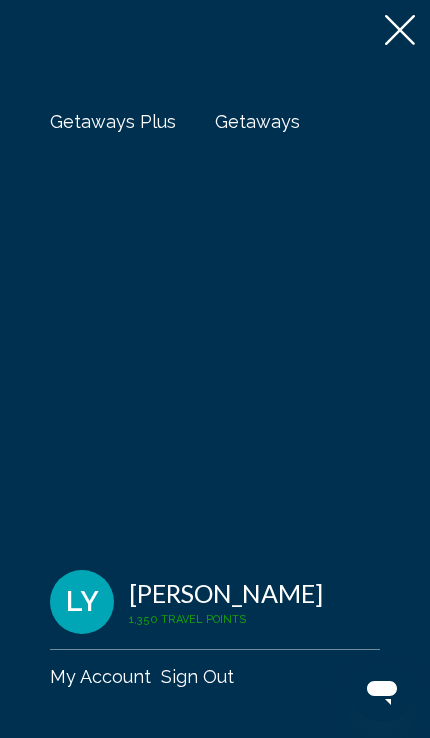 click on "Getaways" at bounding box center (257, 121) 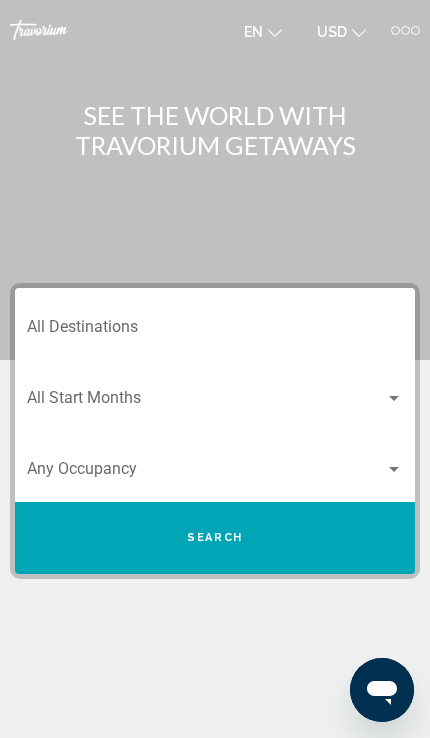 click on "Destination All Destinations" at bounding box center [215, 331] 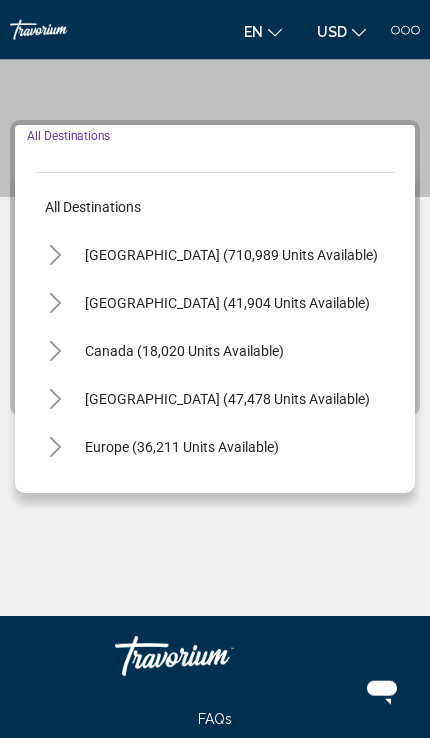 scroll, scrollTop: 218, scrollLeft: 0, axis: vertical 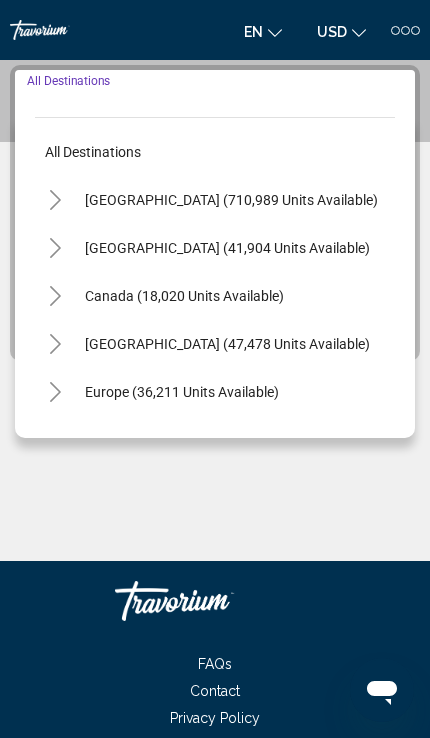 click on "[GEOGRAPHIC_DATA] (710,989 units available)" at bounding box center [227, 248] 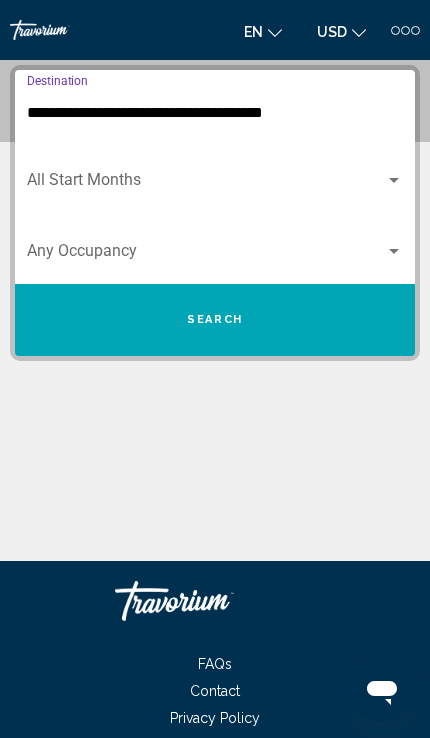 click on "**********" at bounding box center (215, 113) 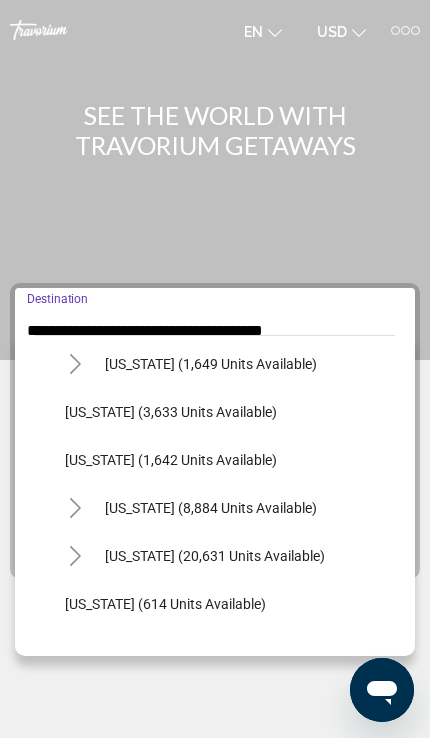 scroll, scrollTop: 1256, scrollLeft: 0, axis: vertical 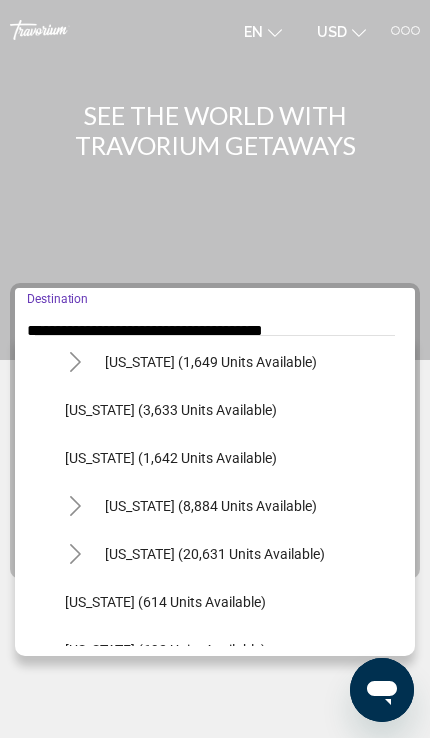 click on "[US_STATE] (8,884 units available)" 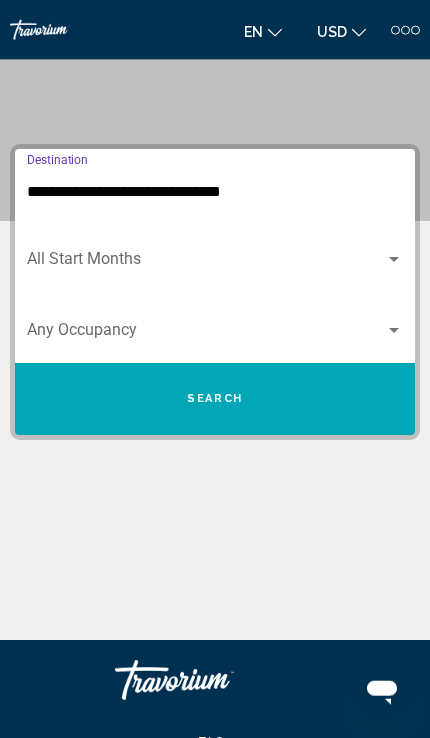 scroll, scrollTop: 217, scrollLeft: 0, axis: vertical 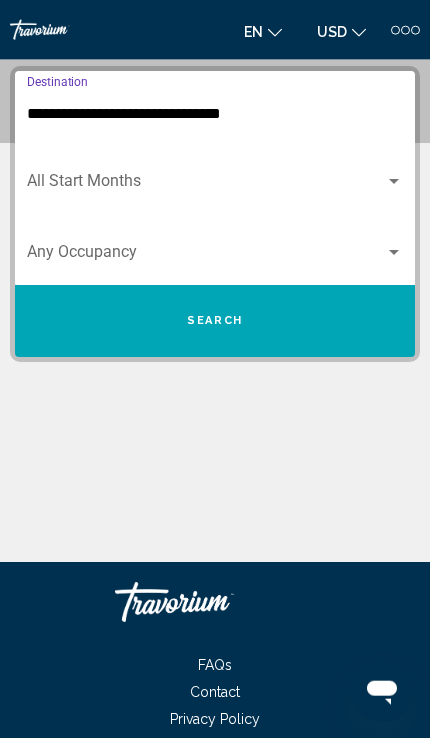 click on "Search" at bounding box center [215, 321] 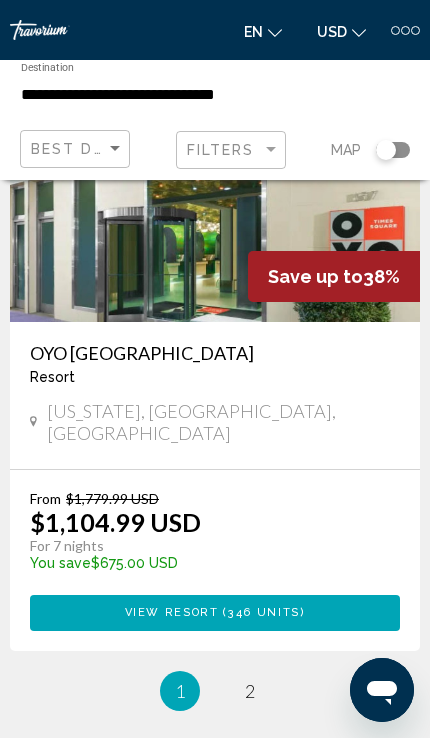 scroll, scrollTop: 6865, scrollLeft: 0, axis: vertical 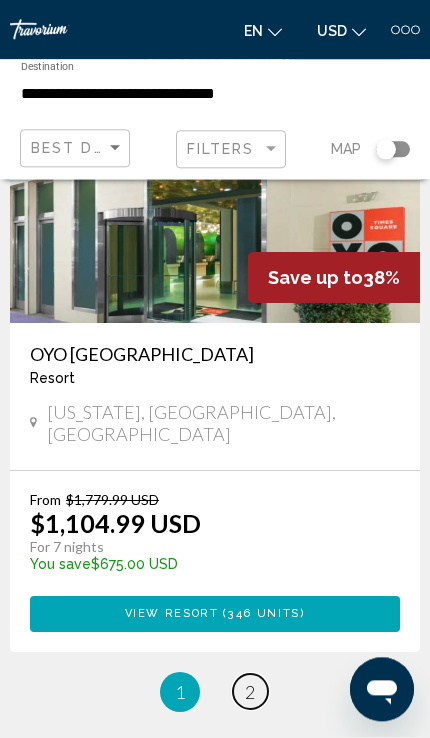 click on "page  2" at bounding box center (250, 692) 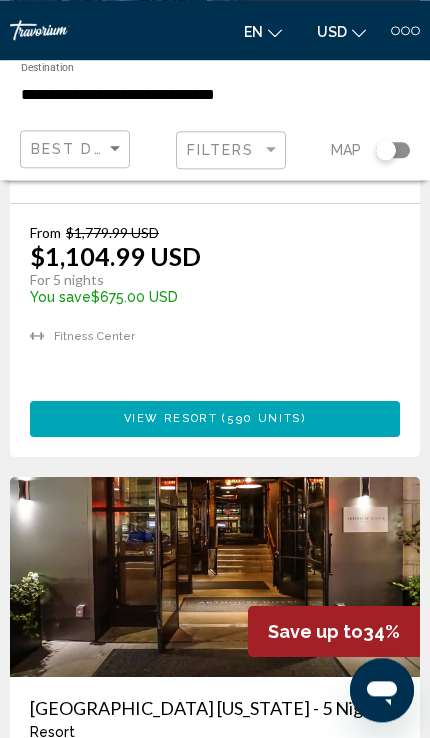 scroll, scrollTop: 0, scrollLeft: 0, axis: both 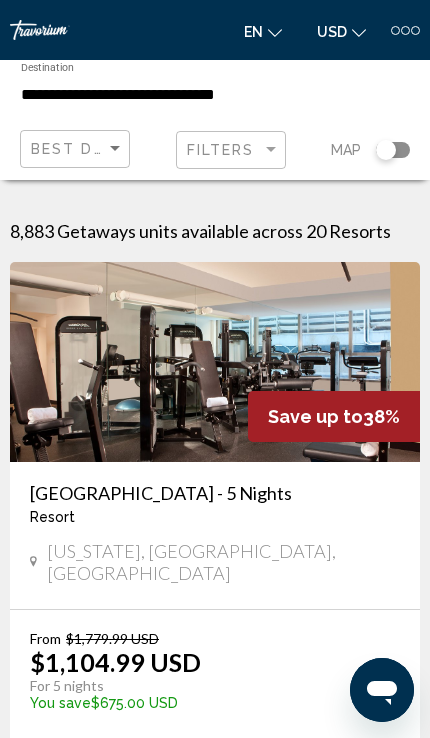 click 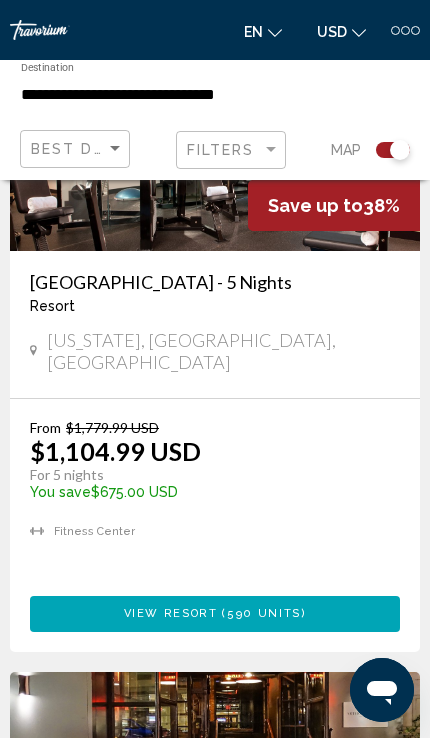 scroll, scrollTop: 630, scrollLeft: 0, axis: vertical 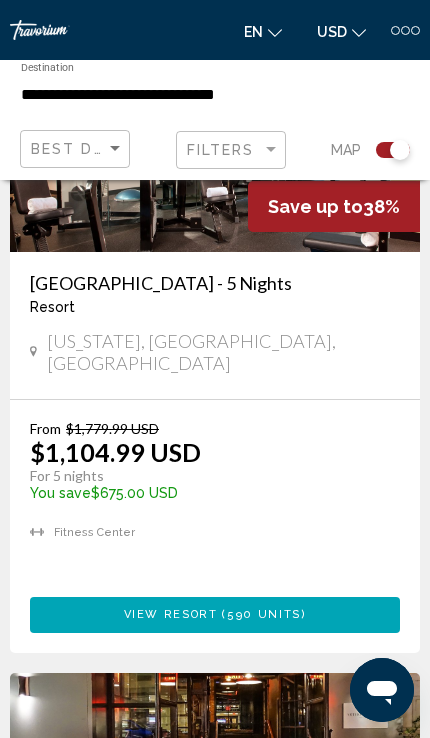 click on "[GEOGRAPHIC_DATA] - 5 Nights" at bounding box center (215, 283) 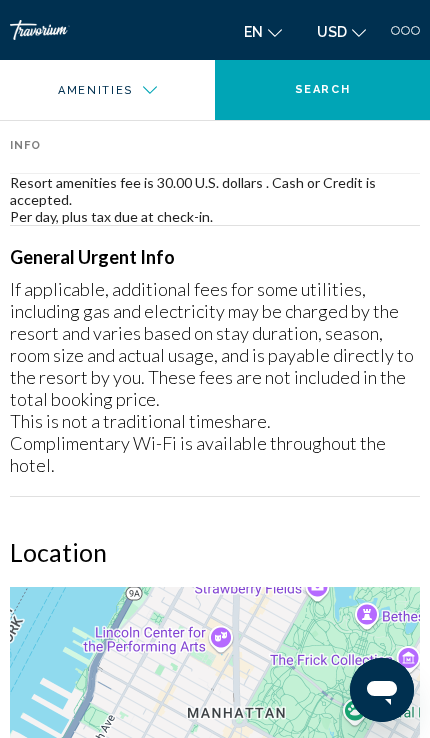 scroll, scrollTop: 1516, scrollLeft: 0, axis: vertical 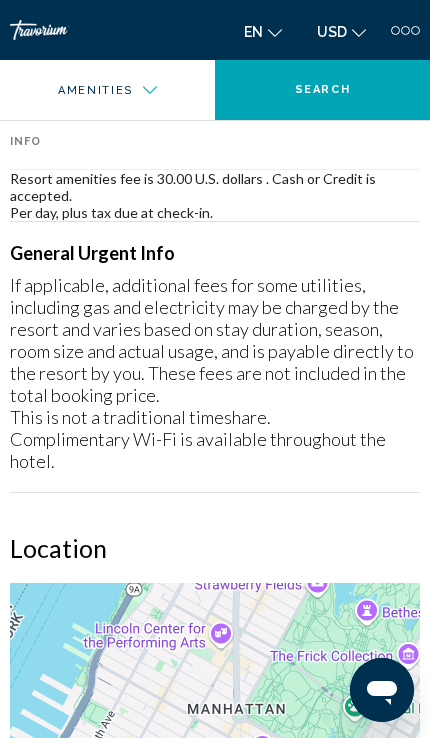 click on "Overview Type Resort All-Inclusive No All-Inclusive Address [STREET_ADDRESS][US_STATE] Description Read more
Photos Amenities gym No Amenities available. Resort Fees  Info  Resort amenities fee is 30.00 U.S. dollars . Cash or Credit is accepted. Per day, plus tax due at check-in. General Urgent Info If applicable, additional fees for some utilities, including gas and electricity may be charged by the resort and varies based on stay duration, season, room size and actual usage, and is payable directly to the resort by you. These fees are not included in the total booking price. This is not a traditional timeshare. Complimentary Wi-Fi is available throughout the hotel. Location To navigate the map with touch gestures double-tap and hold your finger on the map, then drag the map. ← Move left → Move right ↑ Move up ↓ Move down + Zoom in - Zoom out Home Jump left by 75% End Jump right by 75% Page Up Jump up by 75% Page Down Jump down by 75% To navigate, press the arrow keys. 2" at bounding box center (215, 25166) 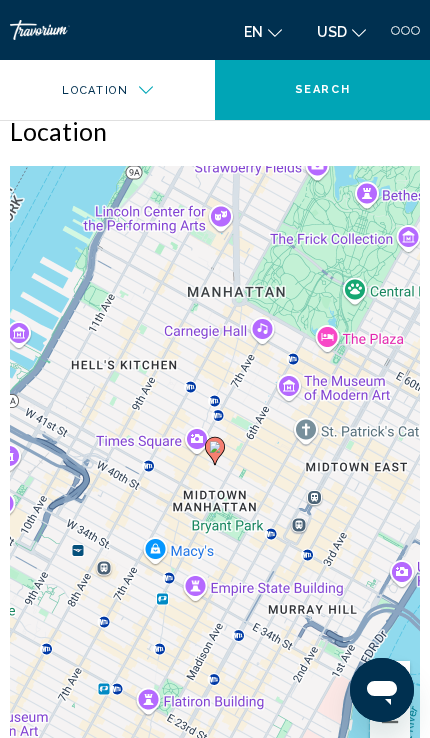 scroll, scrollTop: 1935, scrollLeft: 0, axis: vertical 